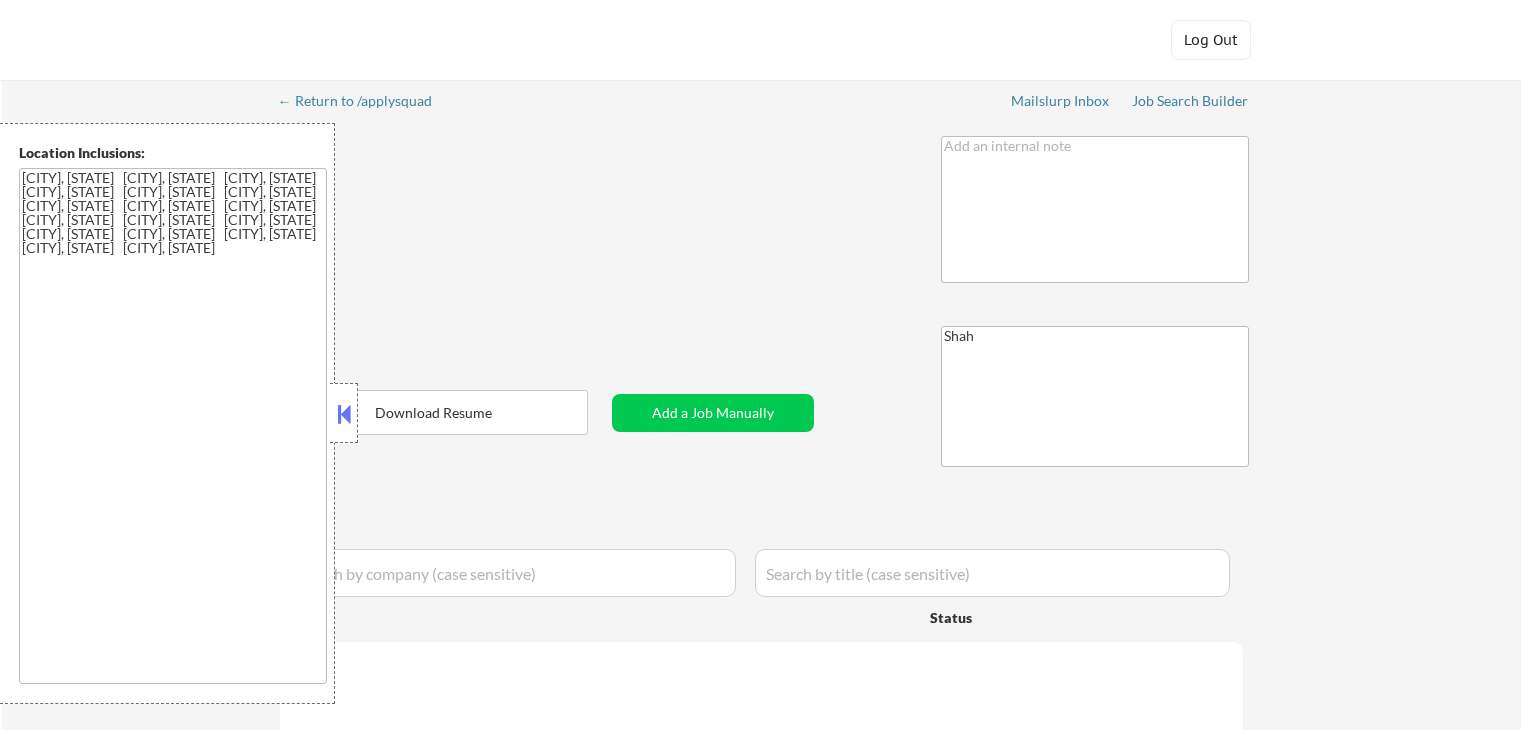 select on ""applied"" 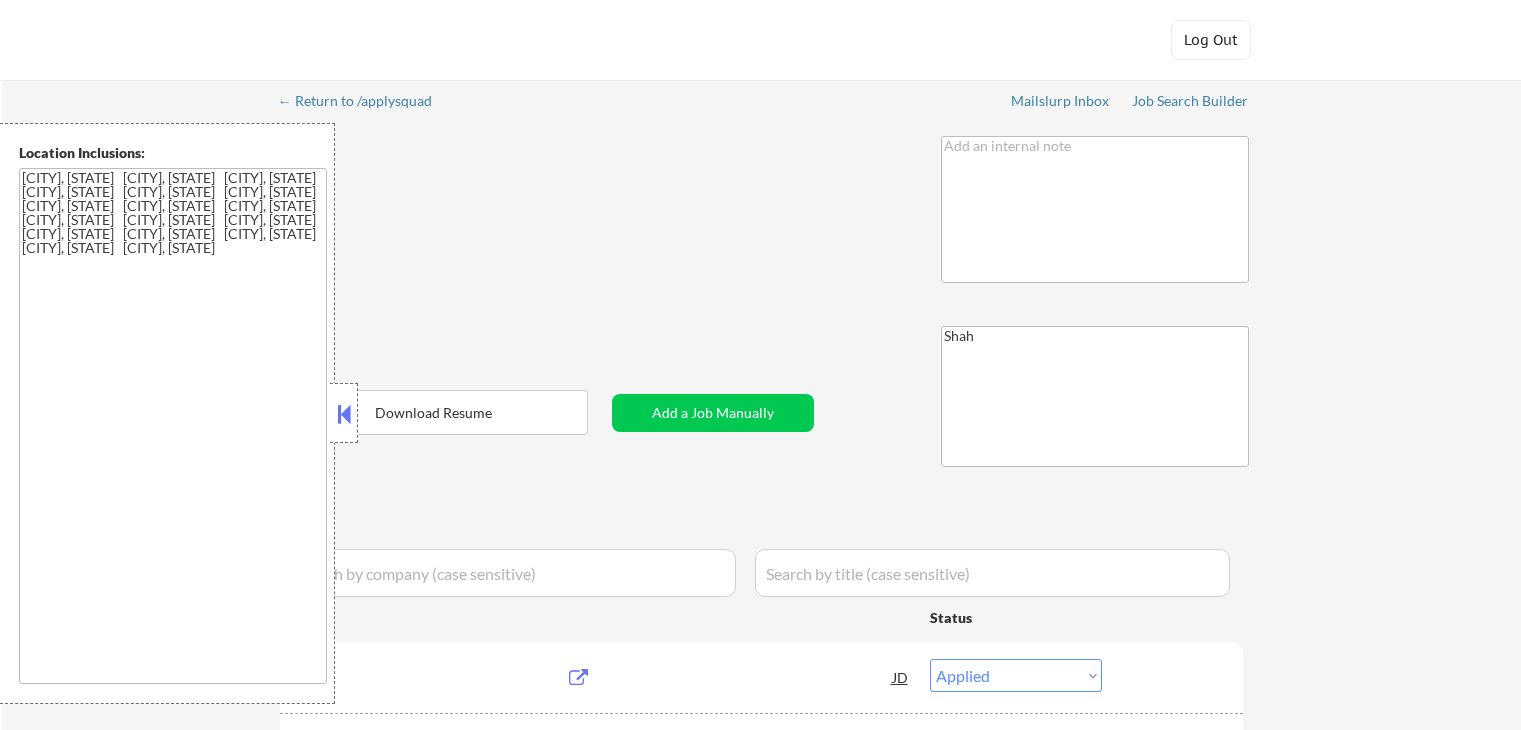 scroll, scrollTop: 0, scrollLeft: 0, axis: both 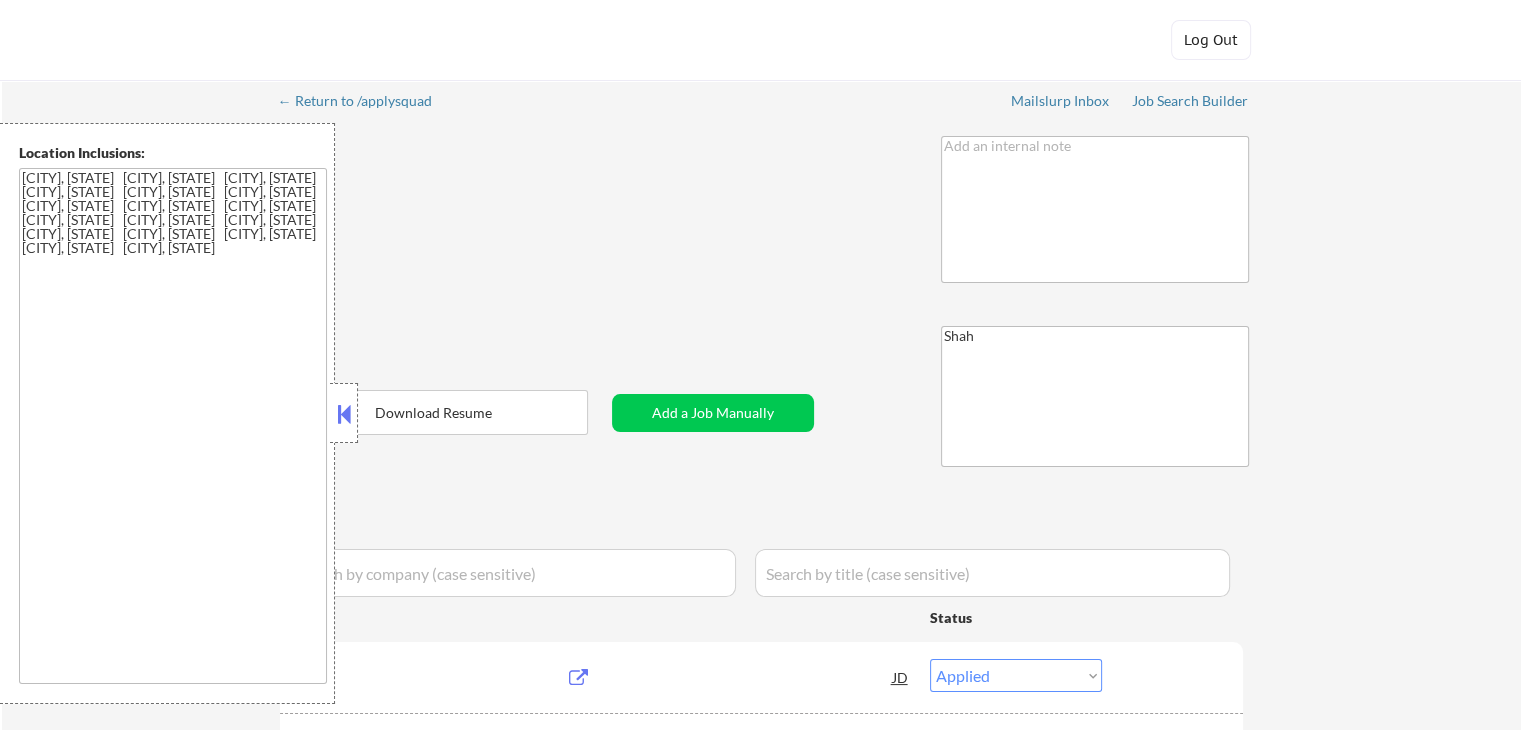 click at bounding box center [344, 414] 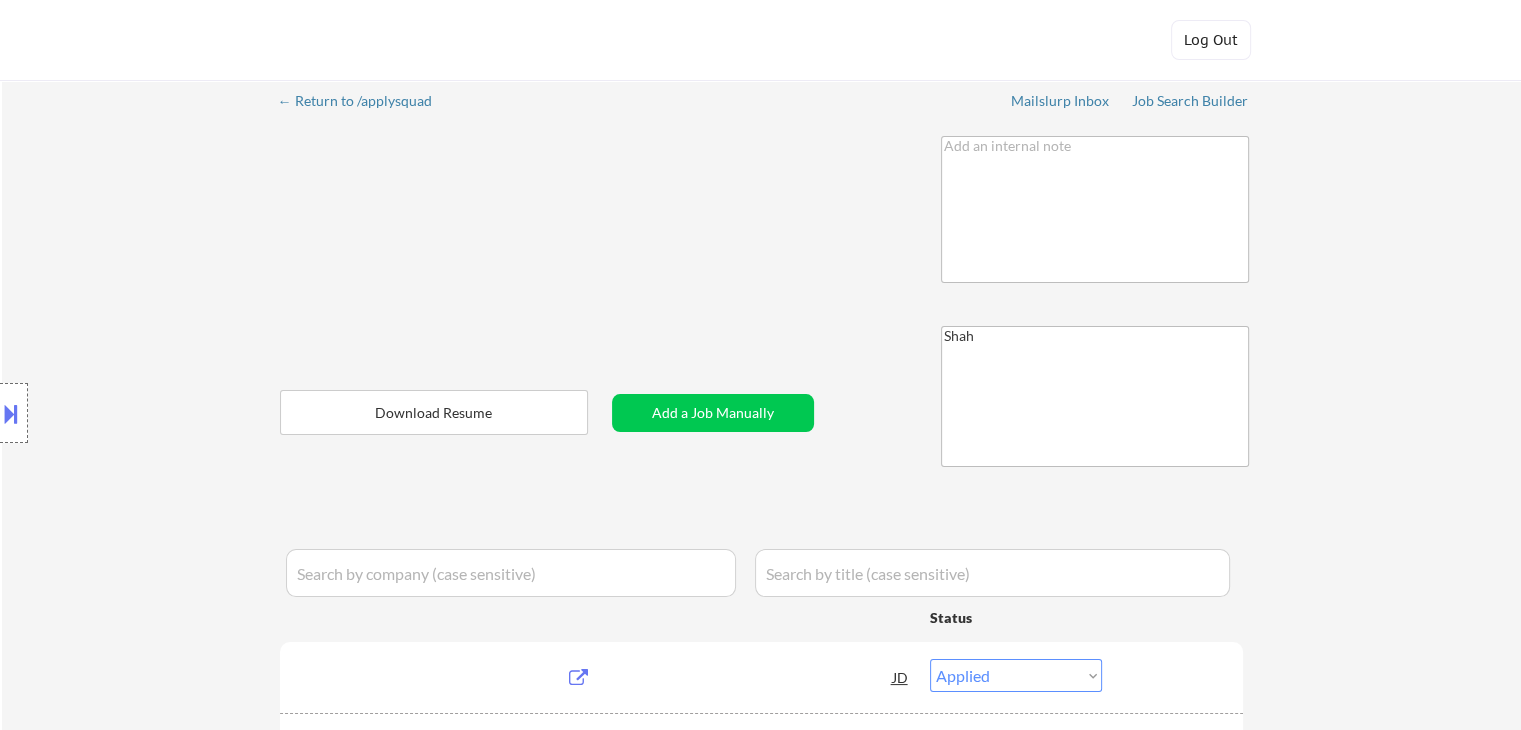 select on ""pending"" 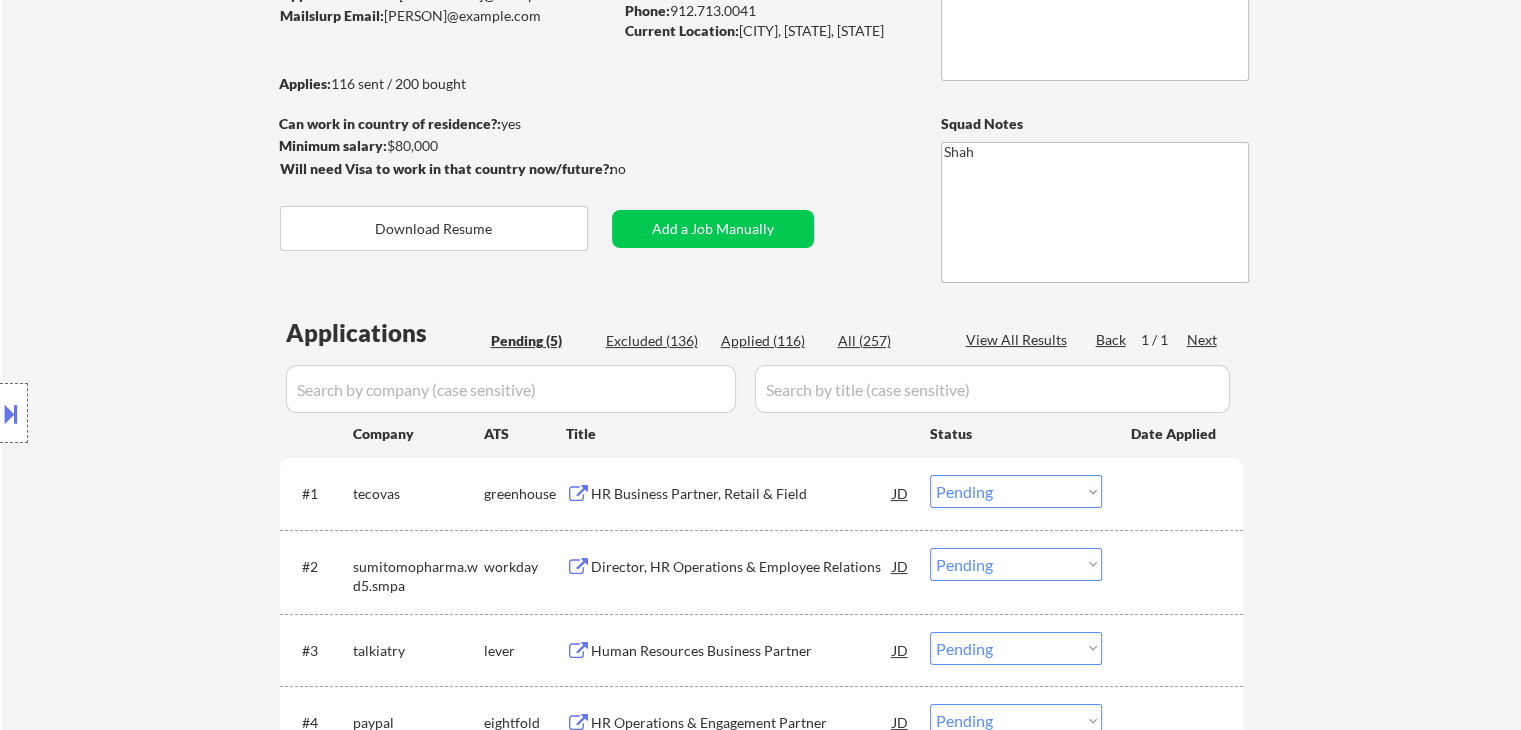 scroll, scrollTop: 400, scrollLeft: 0, axis: vertical 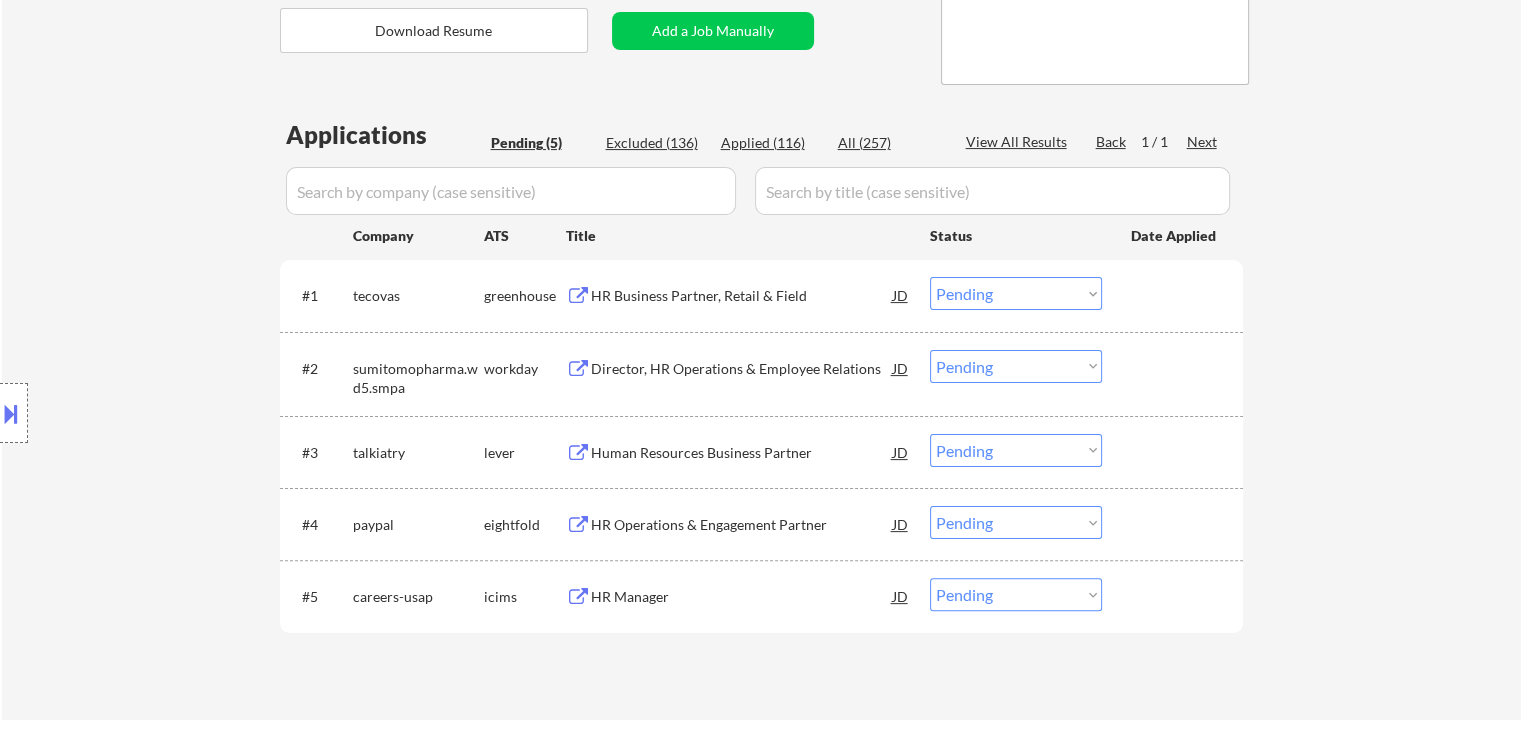 click on "HR Business Partner, Retail & Field" at bounding box center [742, 296] 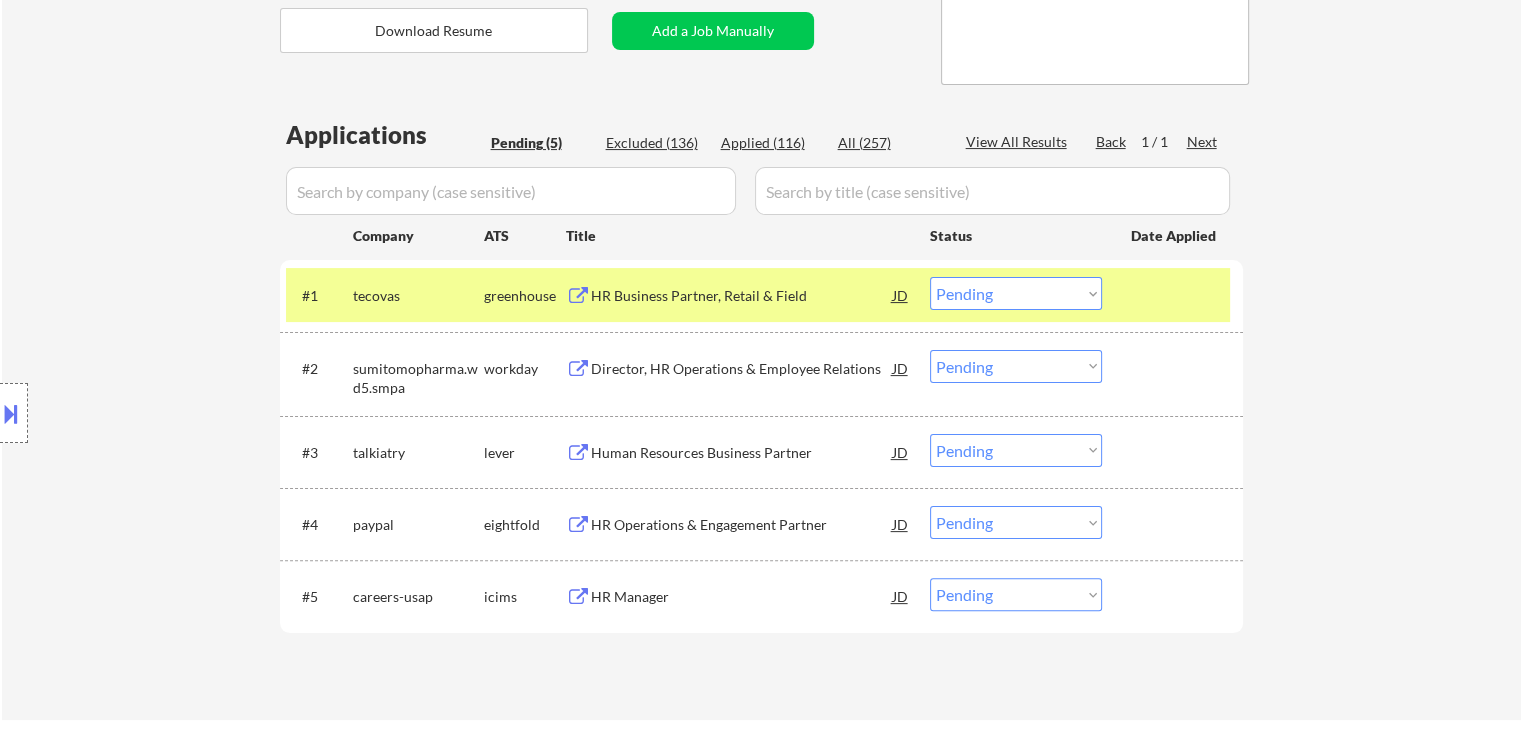 drag, startPoint x: 653, startPoint y: 457, endPoint x: 592, endPoint y: 445, distance: 62.169125 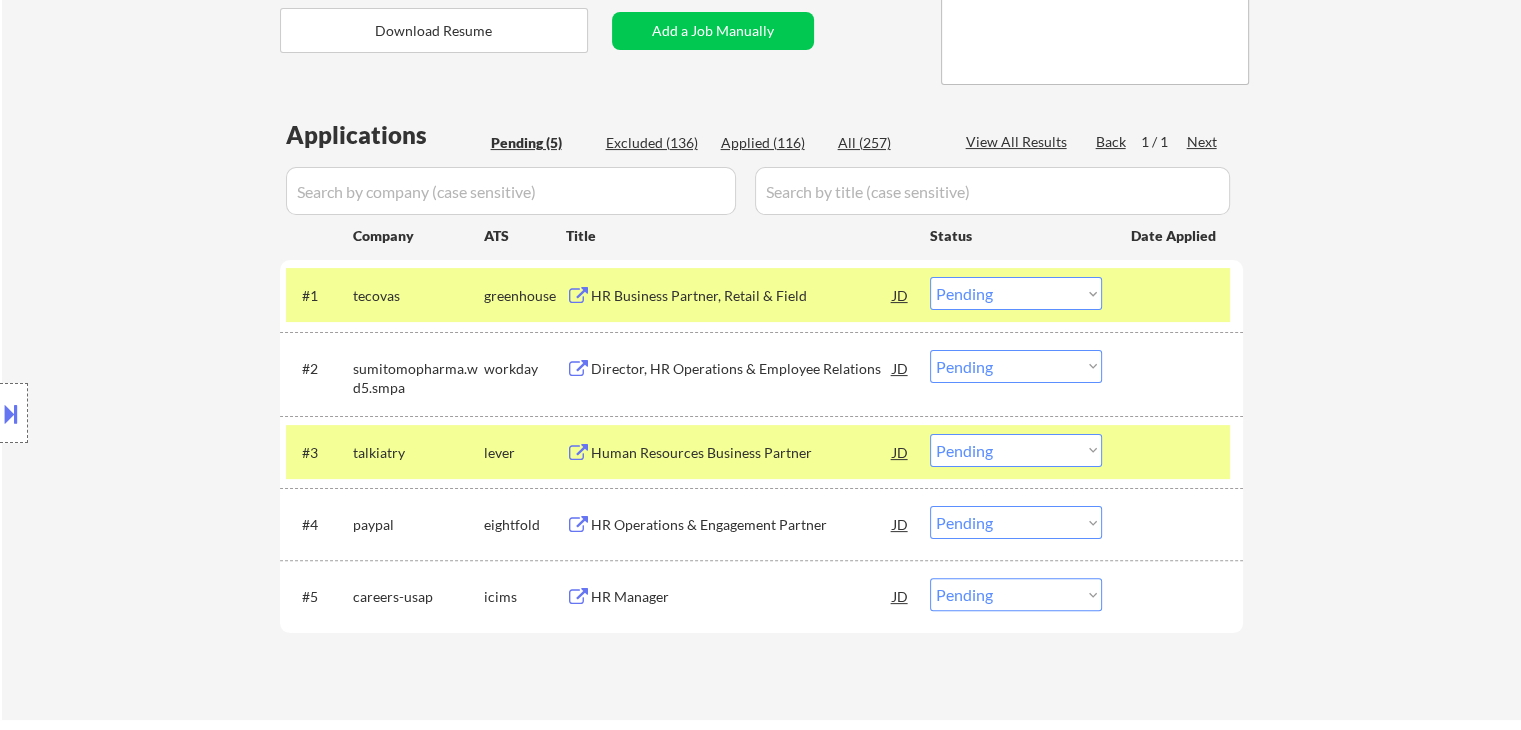 select on ""pending"" 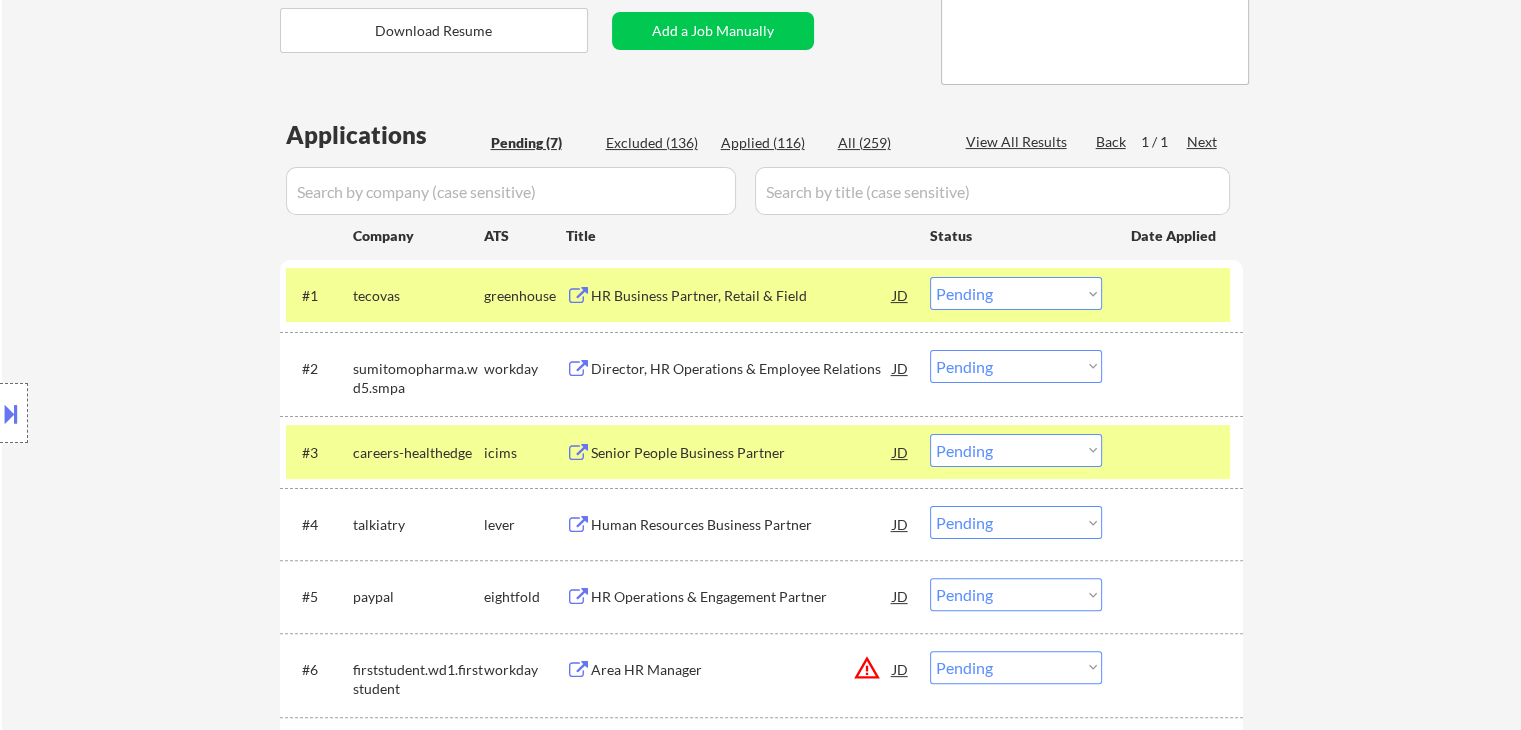 click on "Choose an option... Pending Applied Excluded (Questions) Excluded (Expired) Excluded (Location) Excluded (Bad Match) Excluded (Blocklist) Excluded (Salary) Excluded (Other)" at bounding box center (1016, 293) 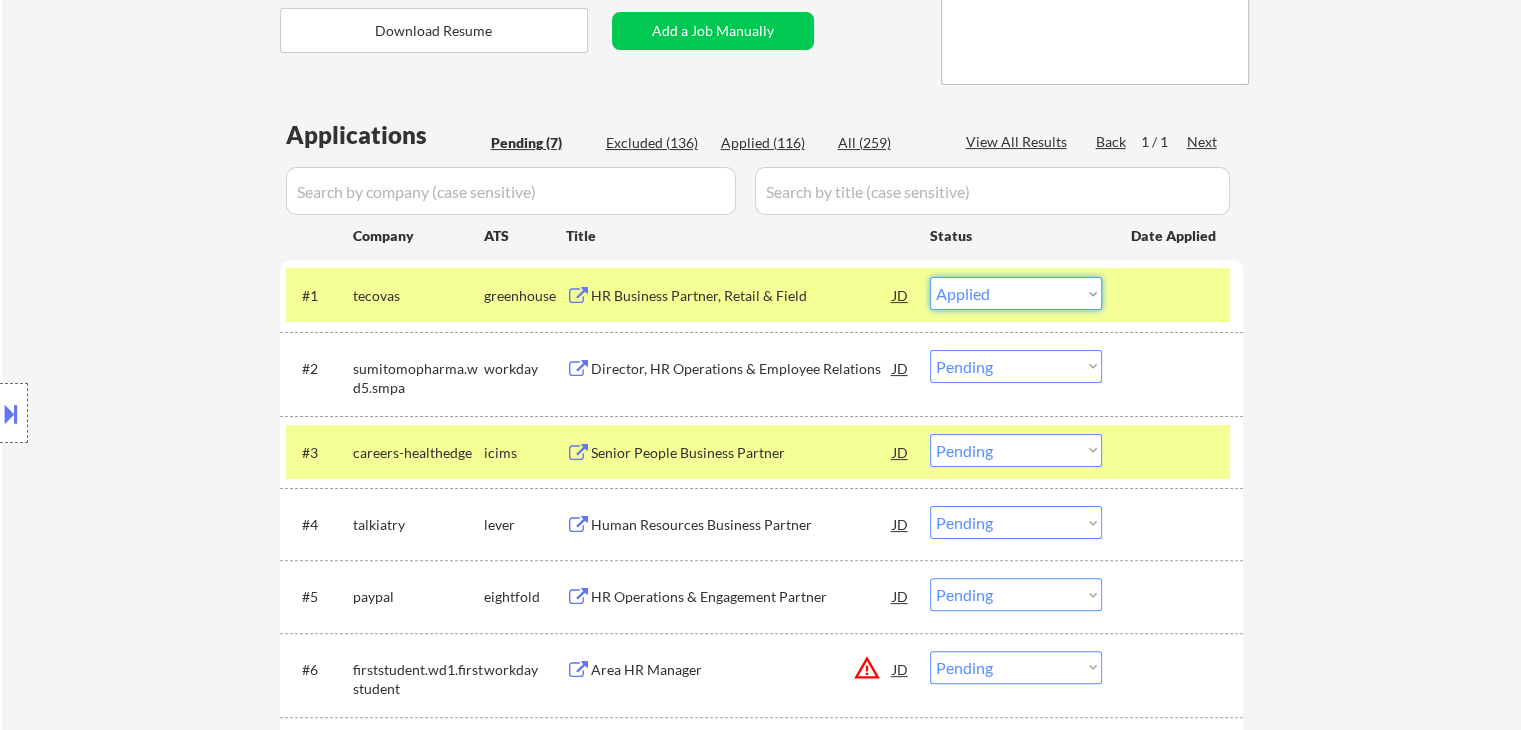click on "Choose an option... Pending Applied Excluded (Questions) Excluded (Expired) Excluded (Location) Excluded (Bad Match) Excluded (Blocklist) Excluded (Salary) Excluded (Other)" at bounding box center (1016, 293) 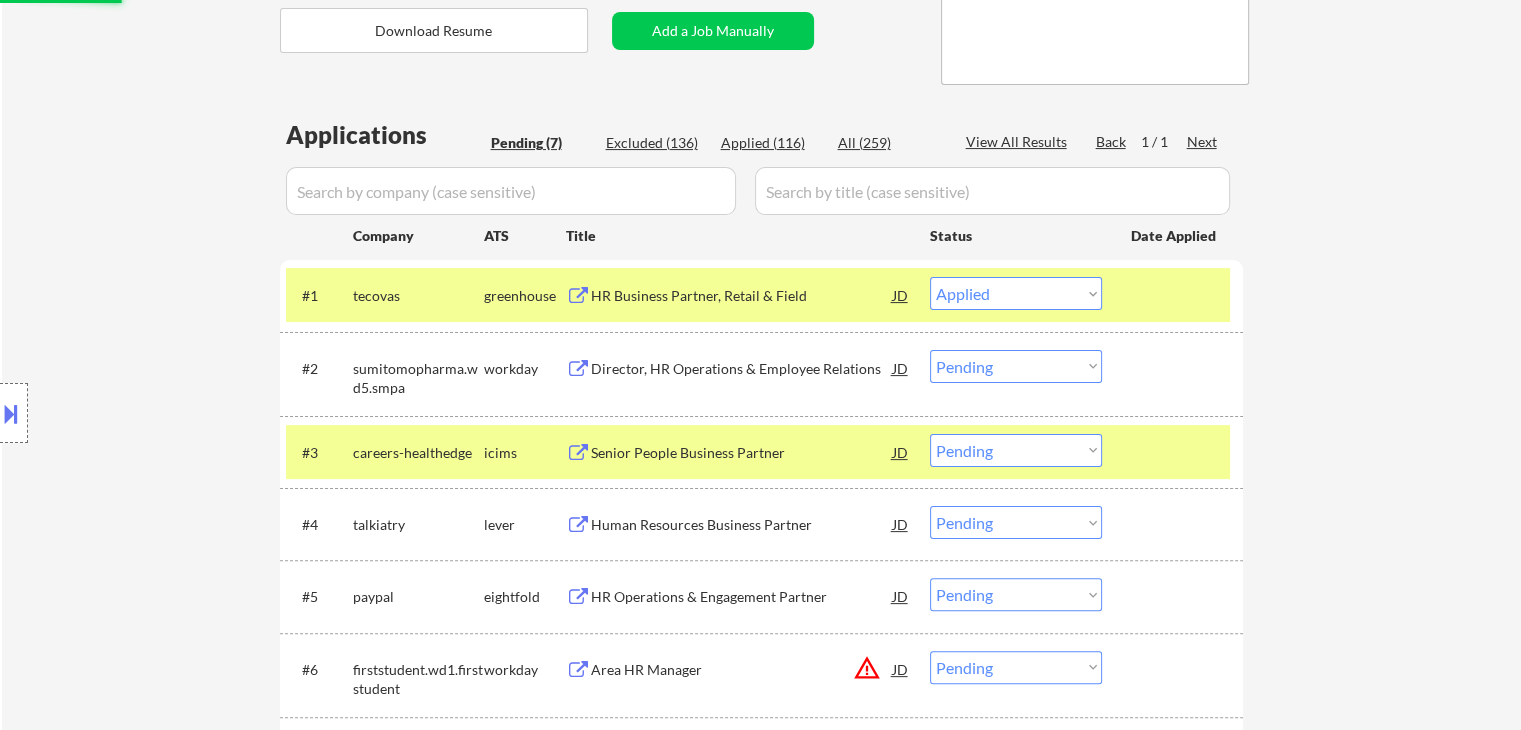 select on ""pending"" 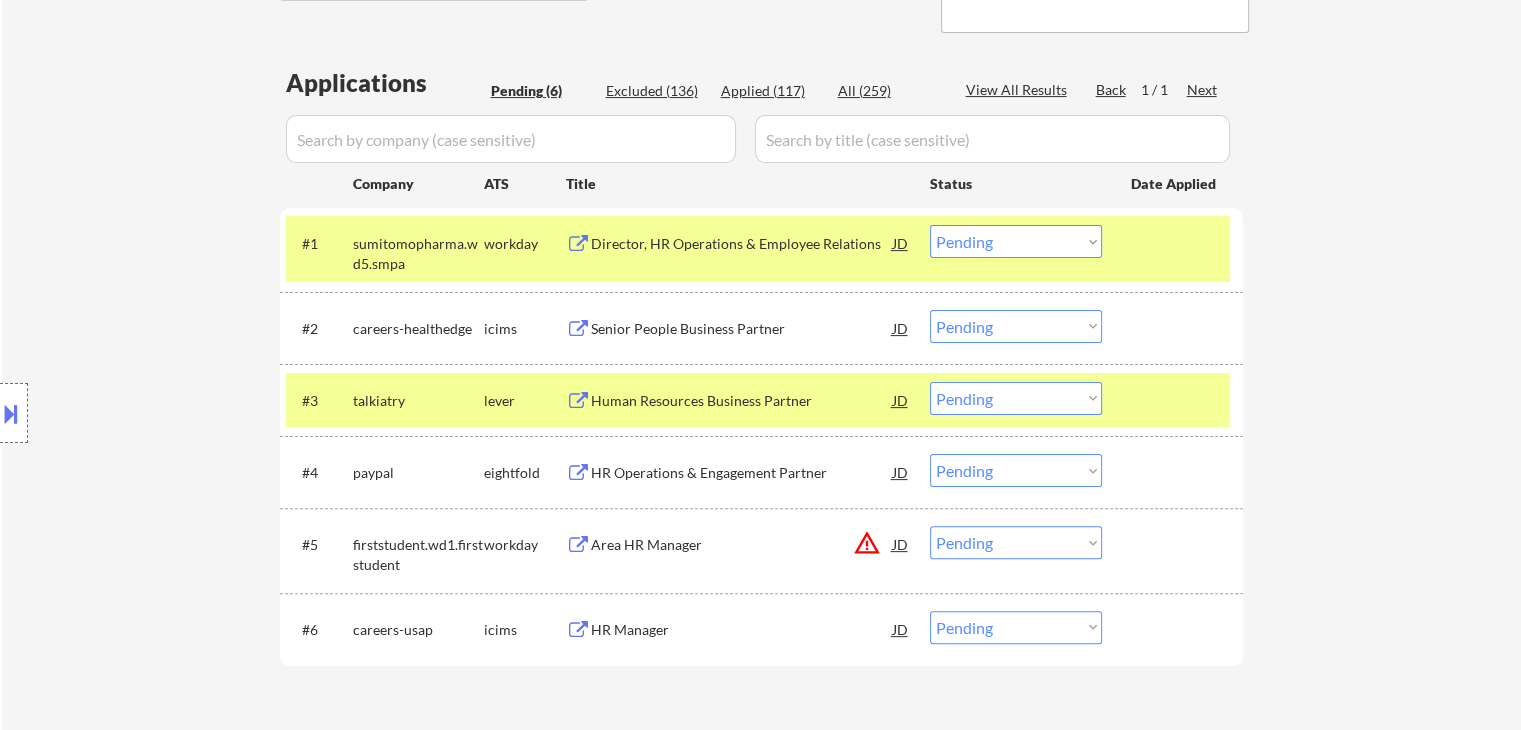 scroll, scrollTop: 500, scrollLeft: 0, axis: vertical 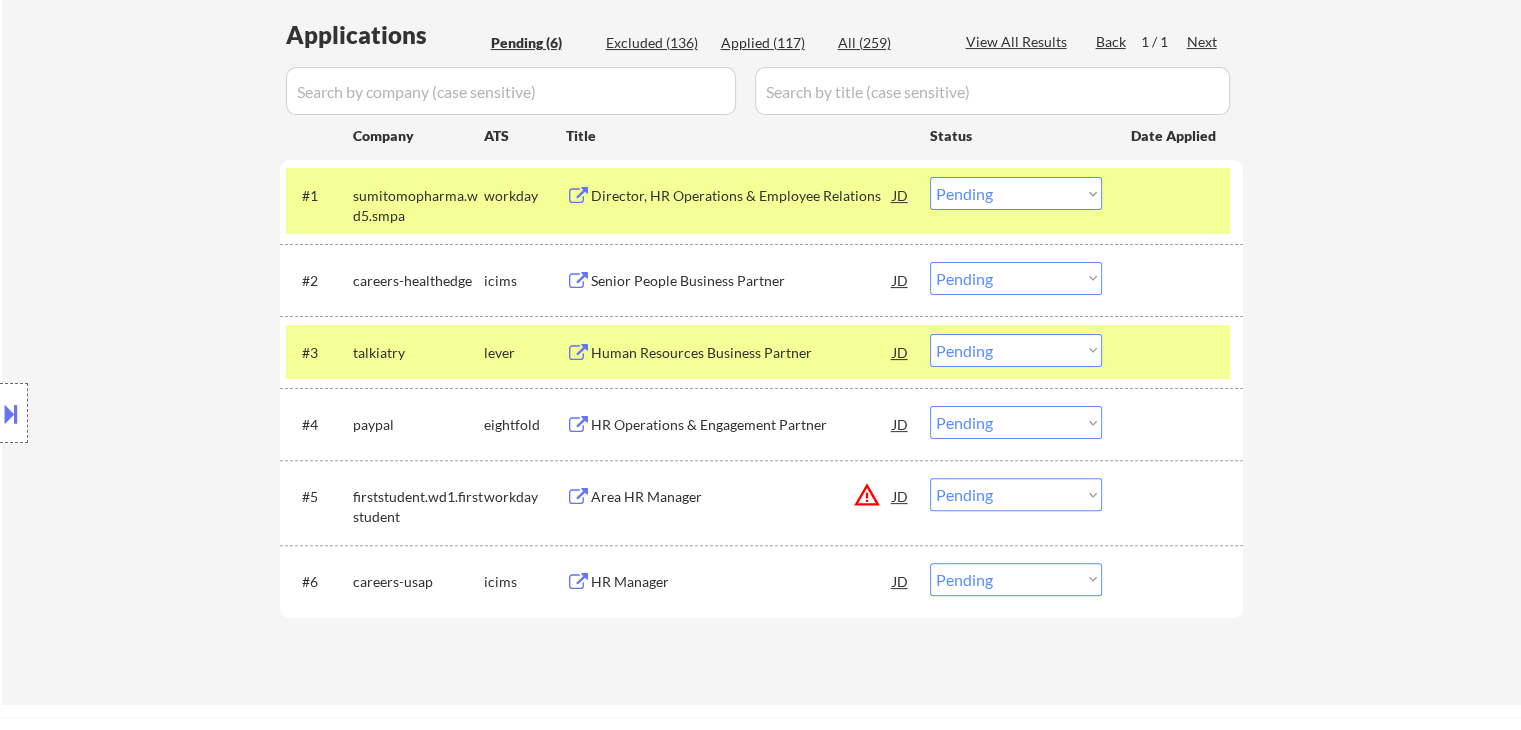 click on "Choose an option... Pending Applied Excluded (Questions) Excluded (Expired) Excluded (Location) Excluded (Bad Match) Excluded (Blocklist) Excluded (Salary) Excluded (Other)" at bounding box center (1016, 350) 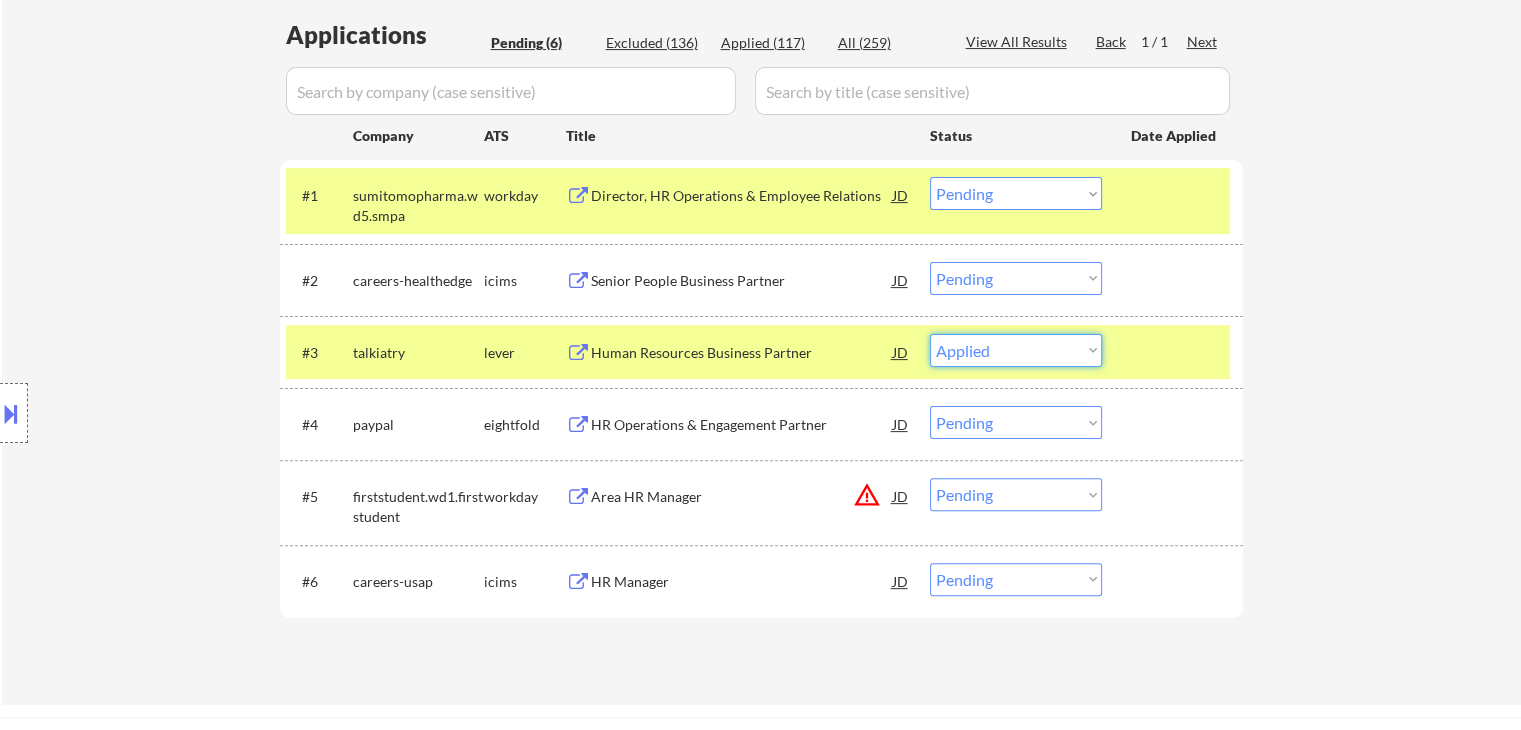click on "Choose an option... Pending Applied Excluded (Questions) Excluded (Expired) Excluded (Location) Excluded (Bad Match) Excluded (Blocklist) Excluded (Salary) Excluded (Other)" at bounding box center [1016, 350] 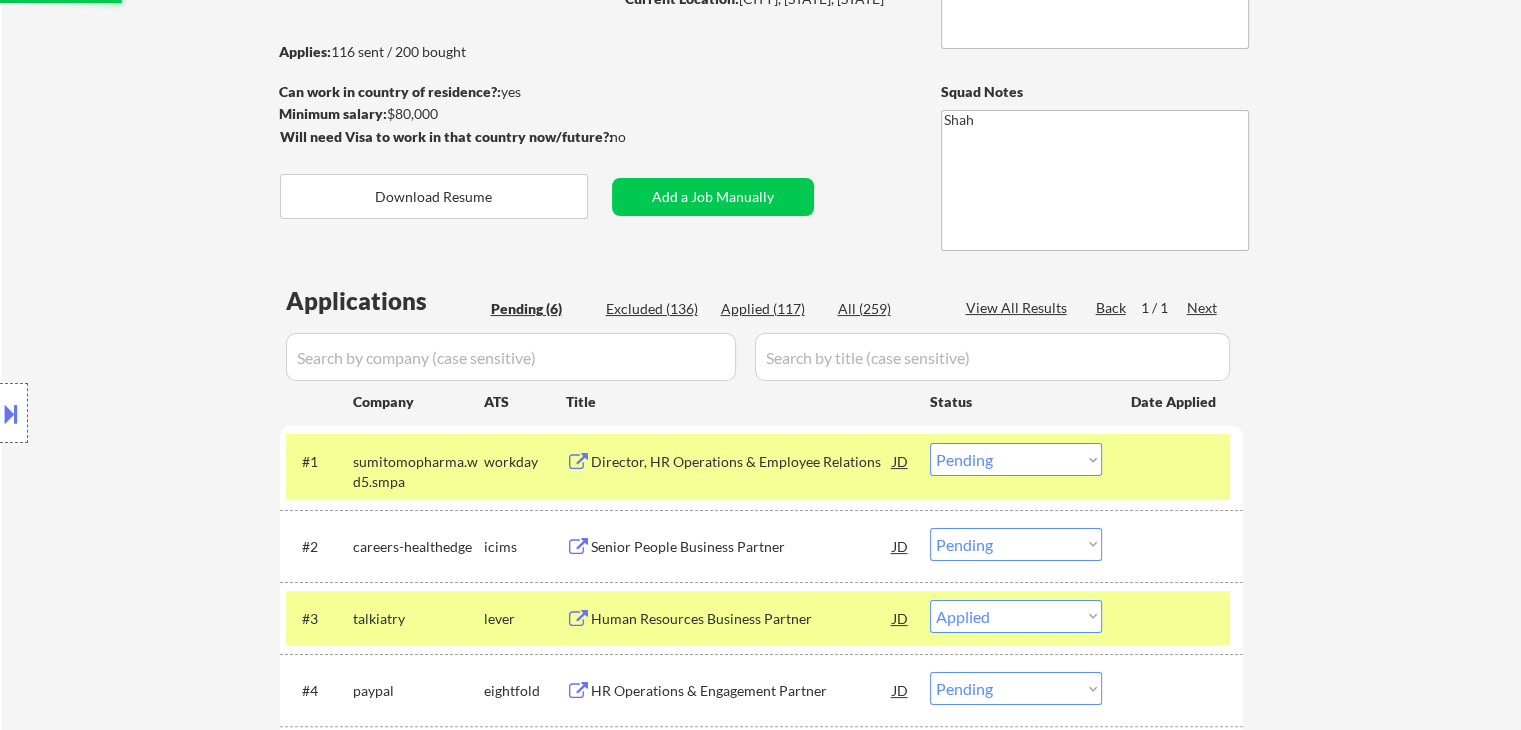 scroll, scrollTop: 200, scrollLeft: 0, axis: vertical 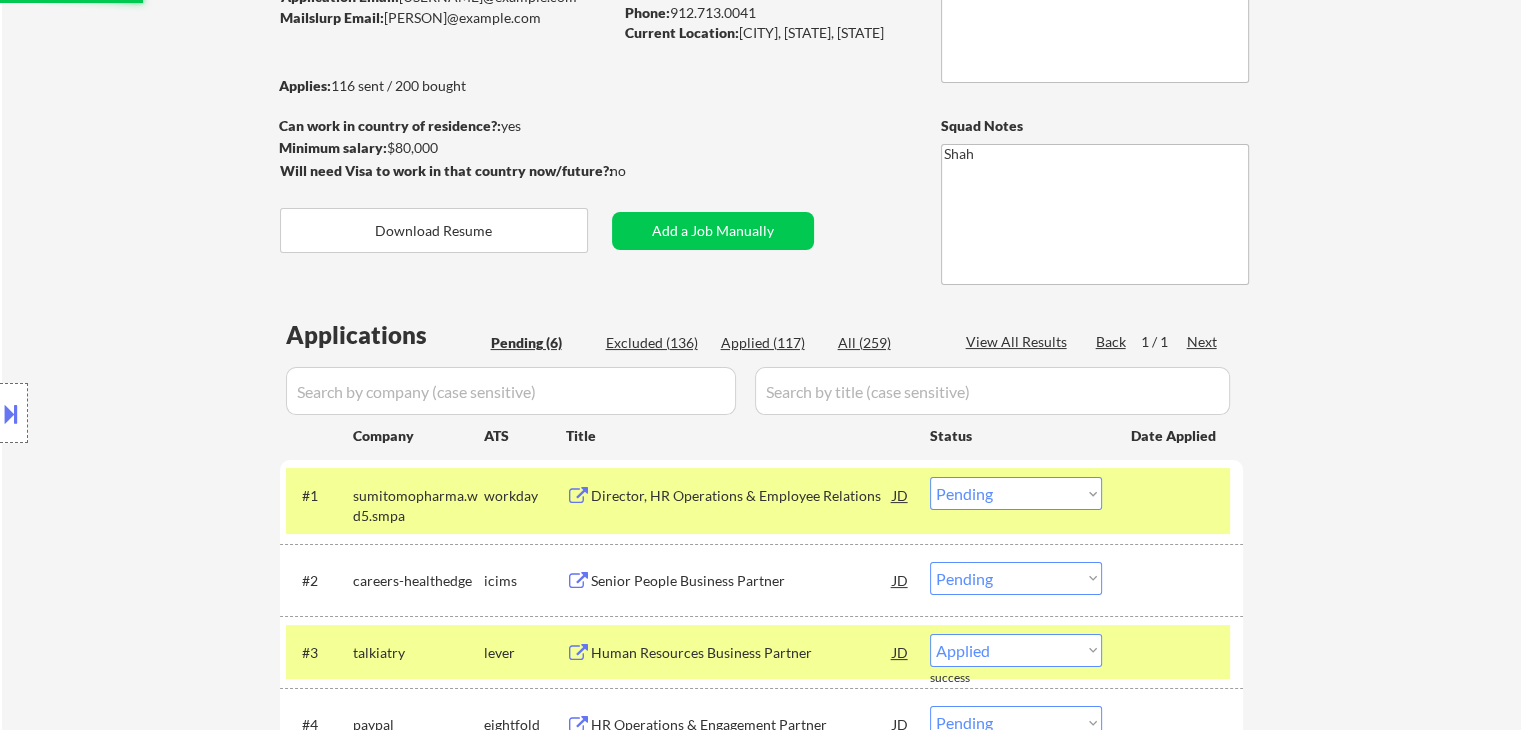 select on ""pending"" 